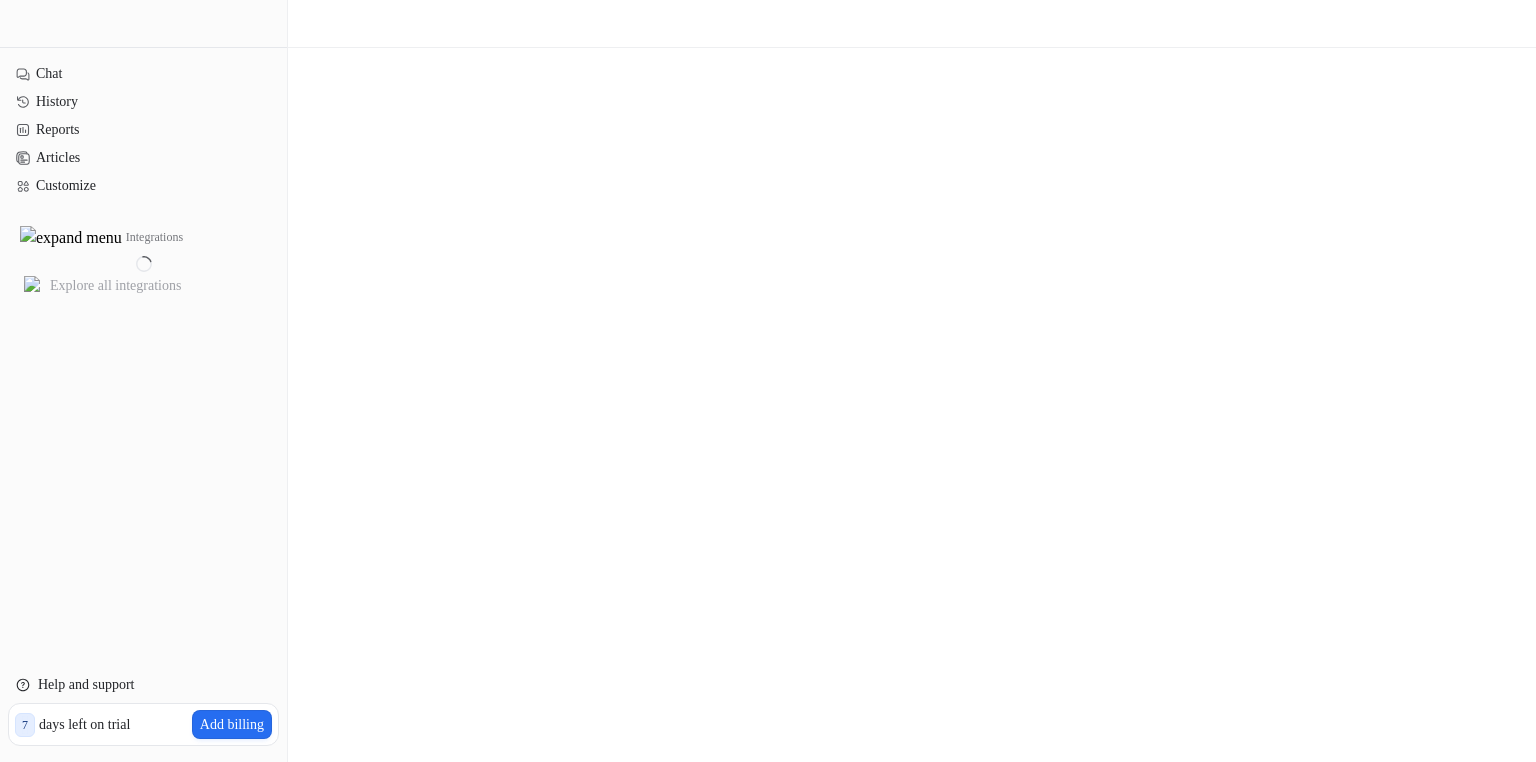 scroll, scrollTop: 0, scrollLeft: 0, axis: both 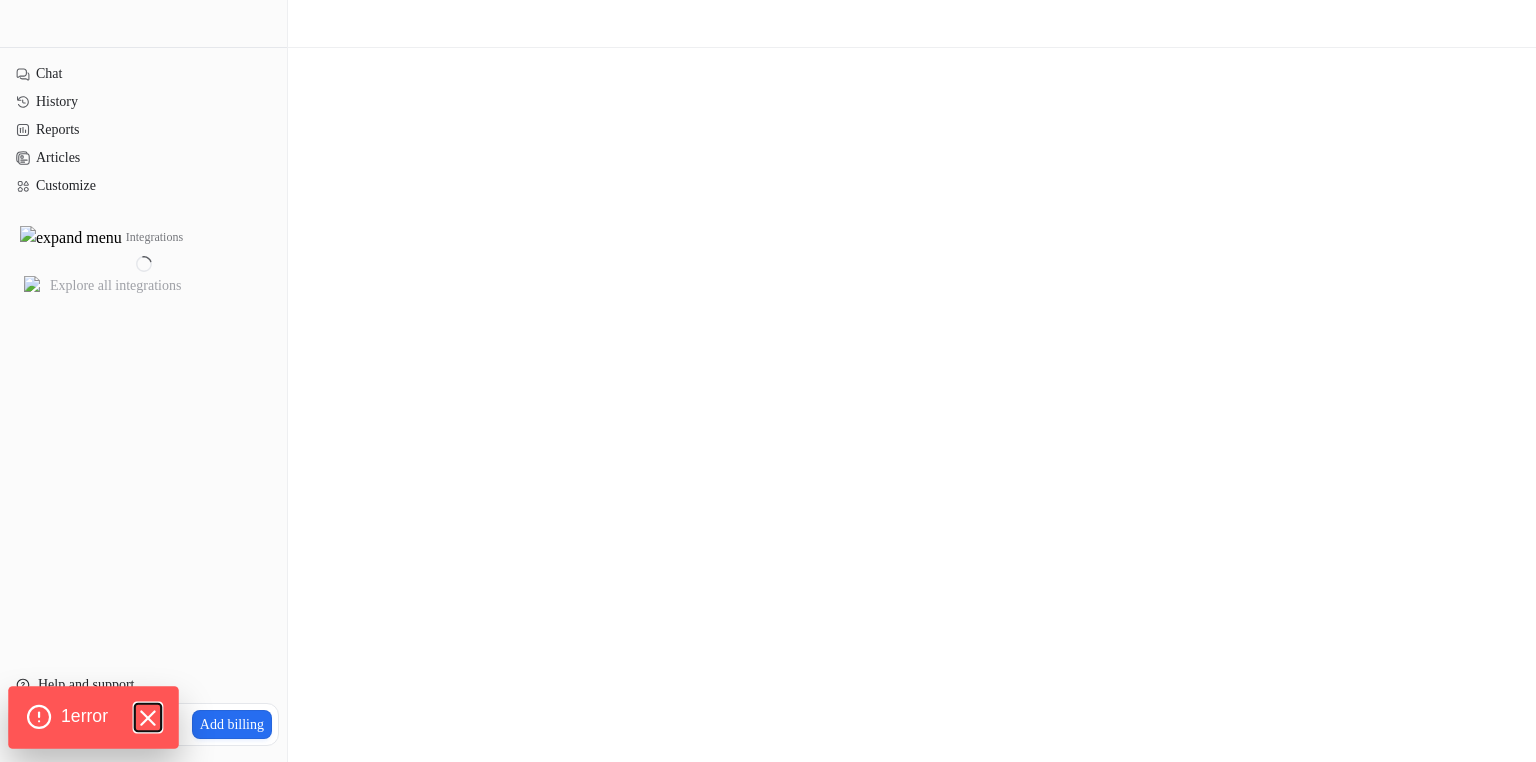 click 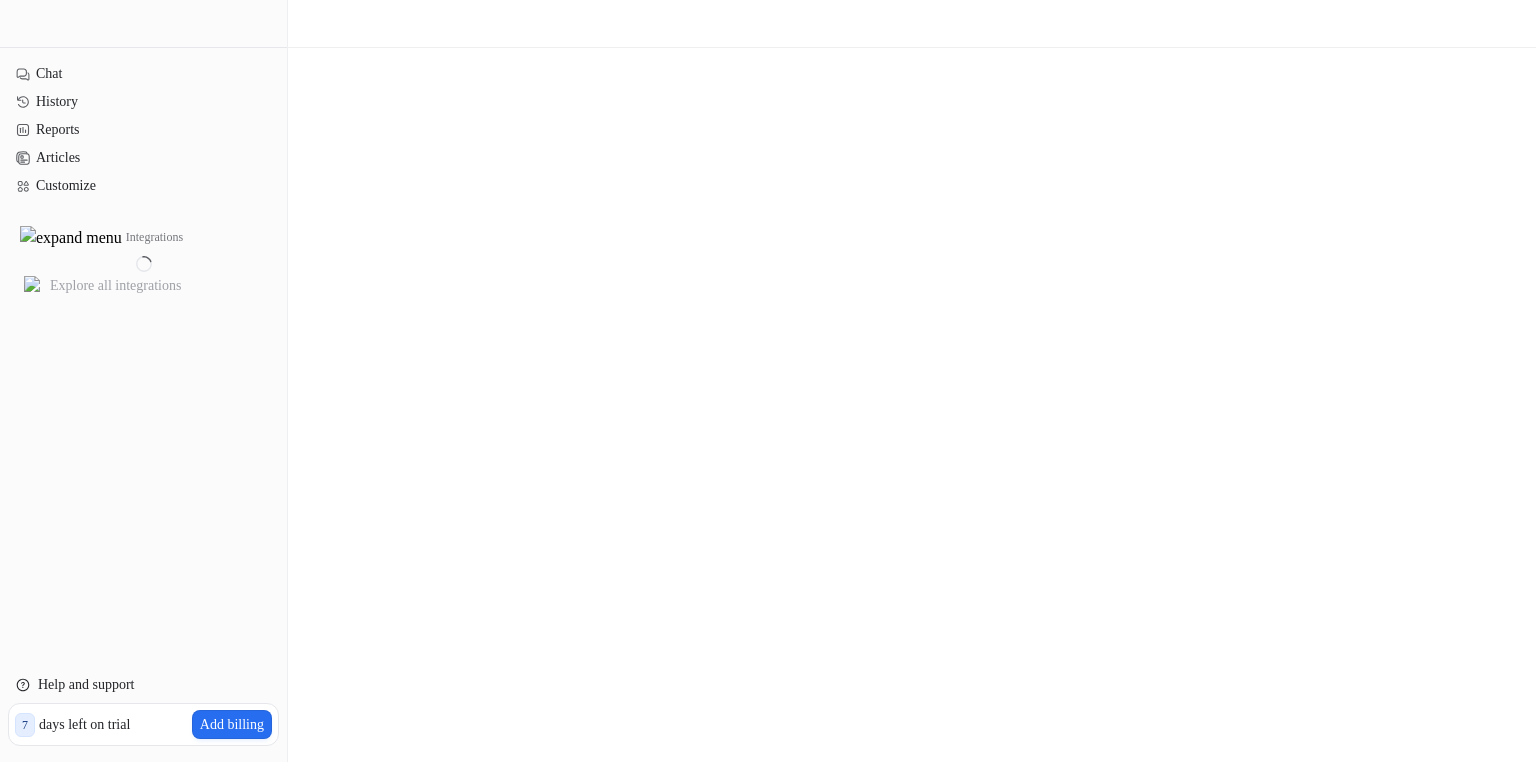 click on "Chat History Reports Articles Customize Integrations Explore all integrations" at bounding box center (143, 353) 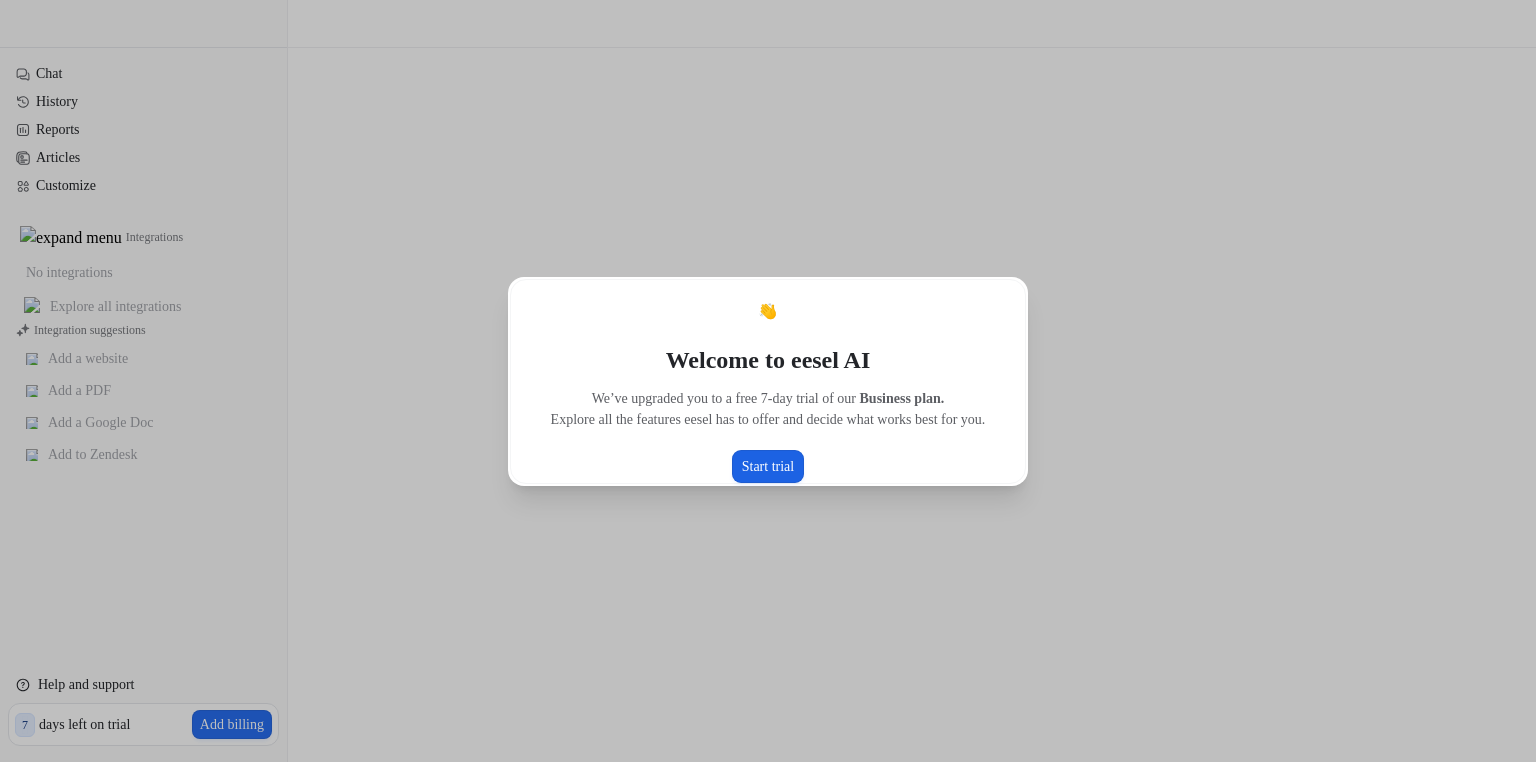 click on "Start trial" at bounding box center (768, 466) 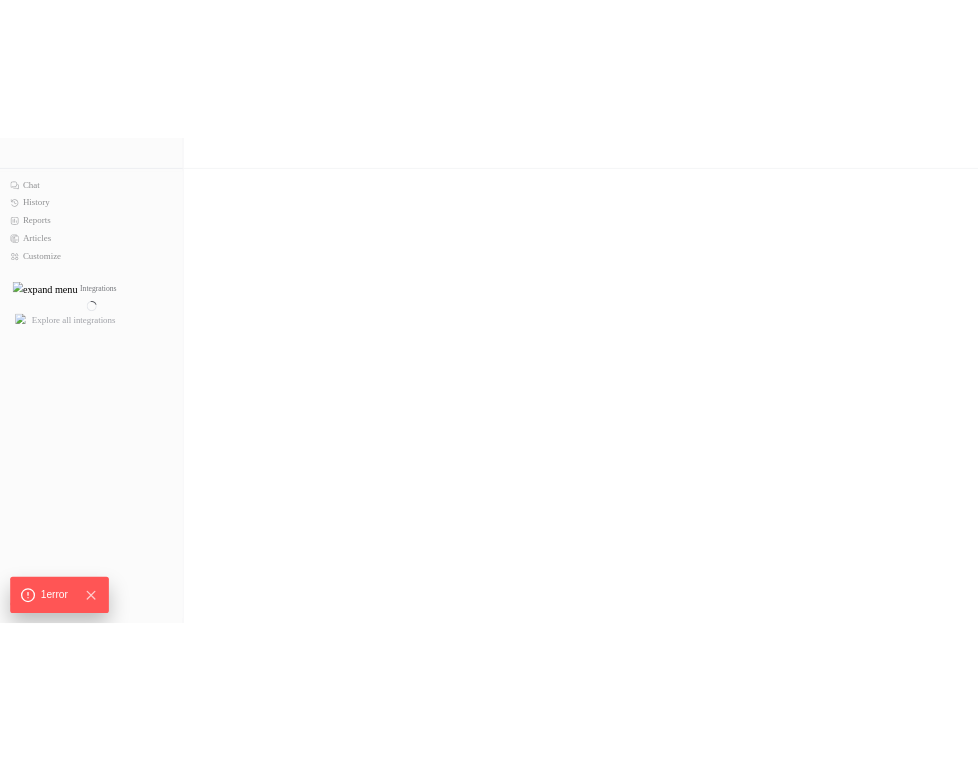 scroll, scrollTop: 0, scrollLeft: 0, axis: both 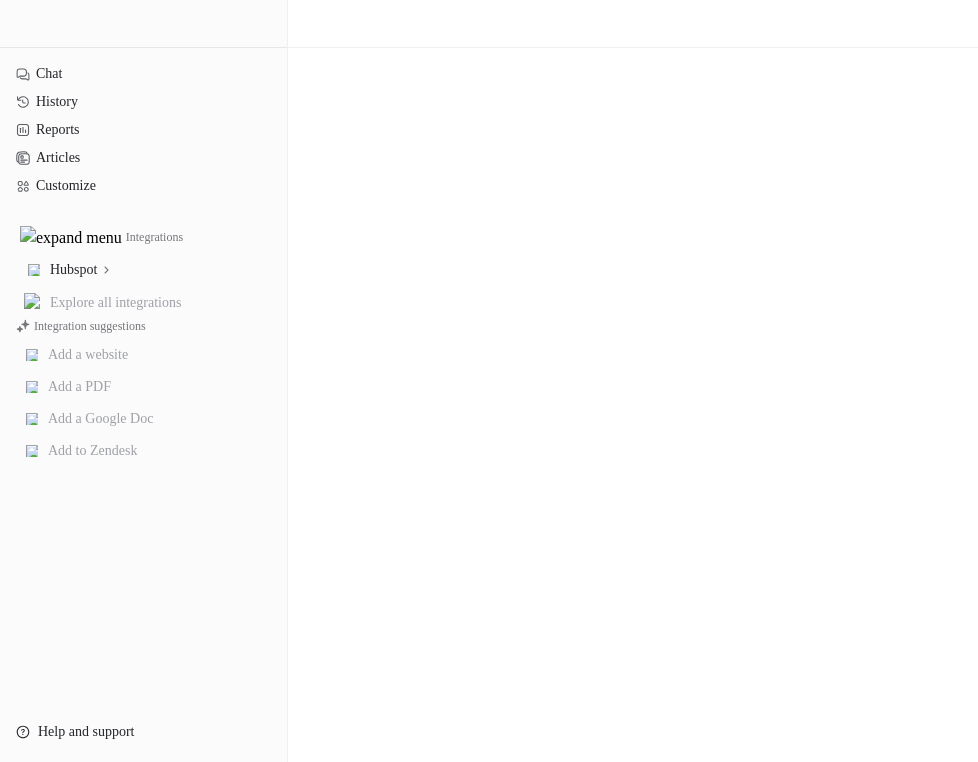 click 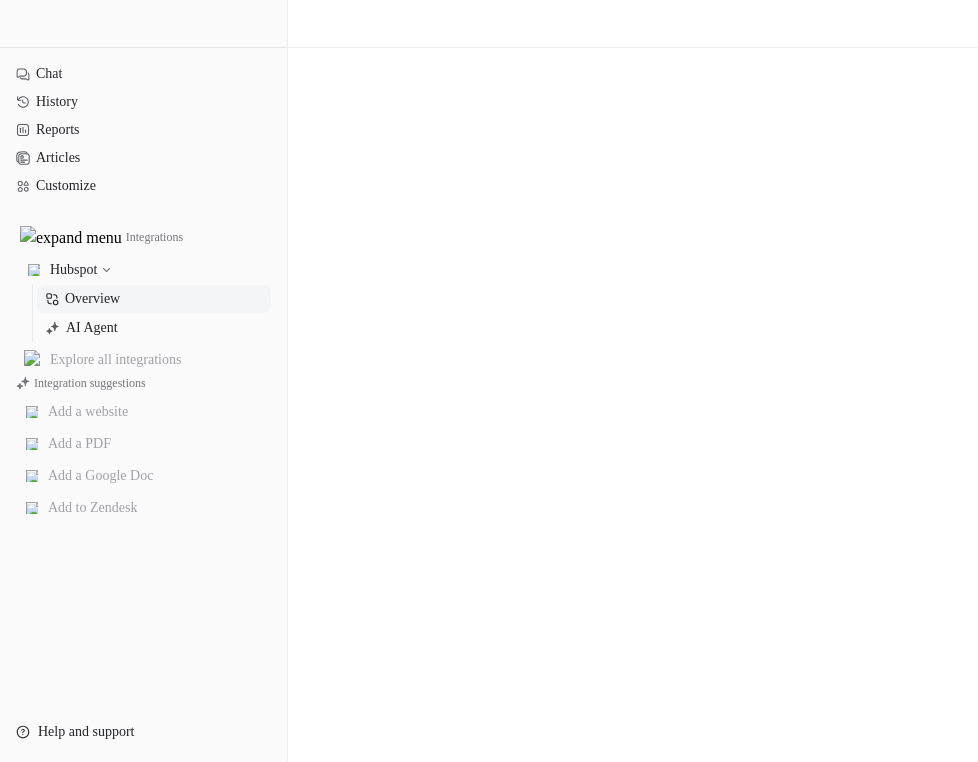 click on "Overview" at bounding box center [92, 299] 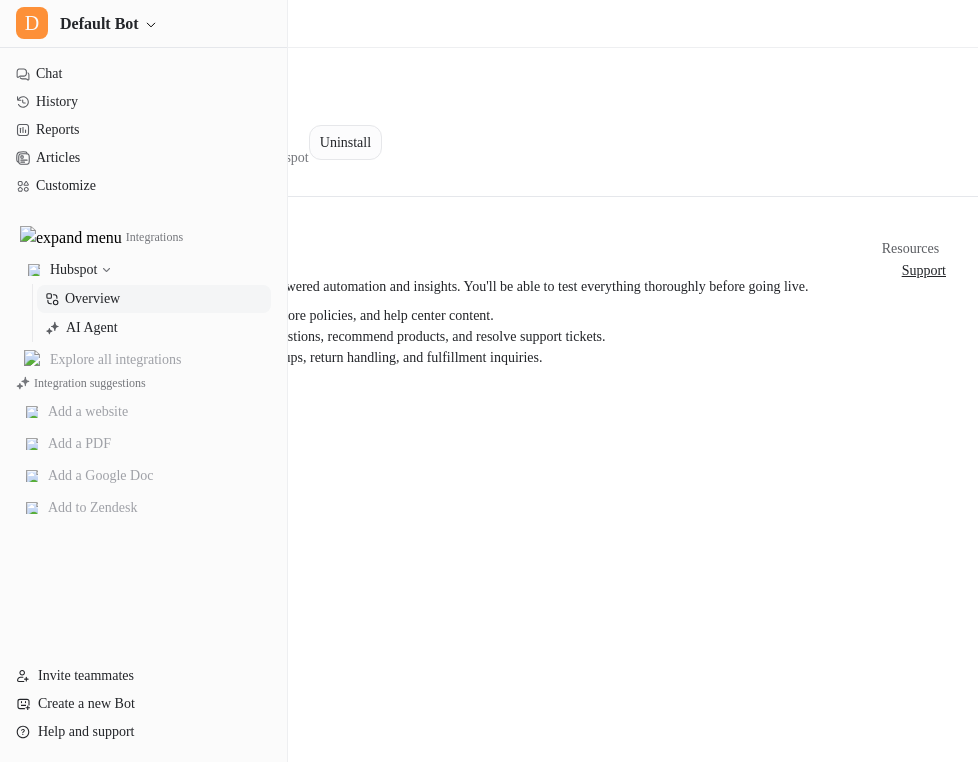 click on "Uninstall" at bounding box center [345, 142] 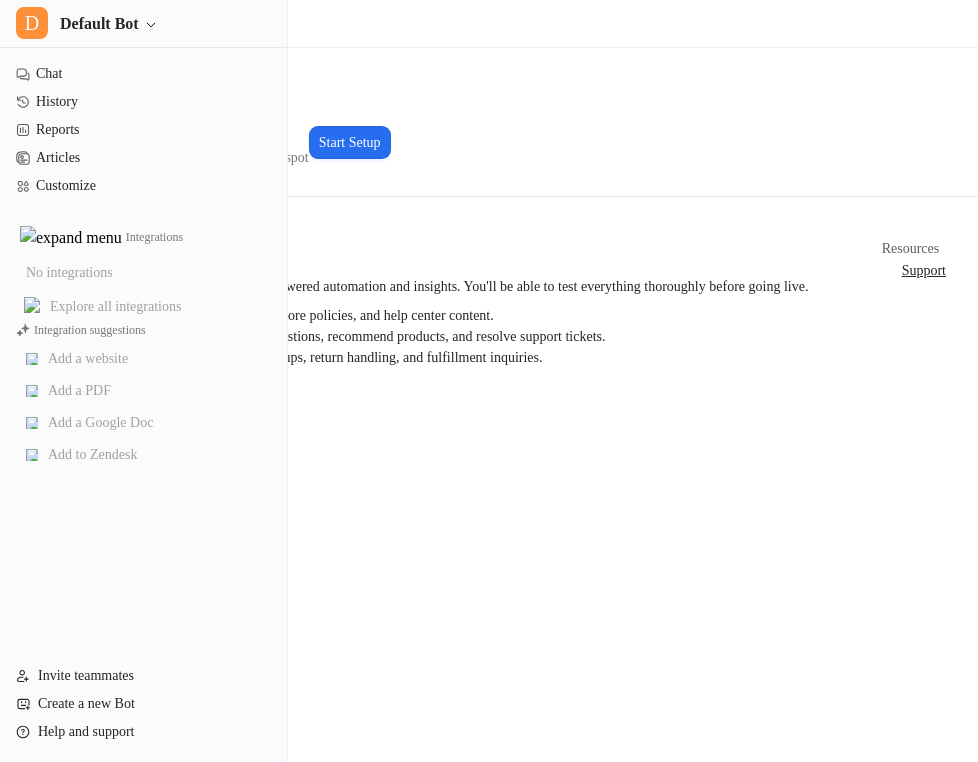 scroll, scrollTop: 0, scrollLeft: 0, axis: both 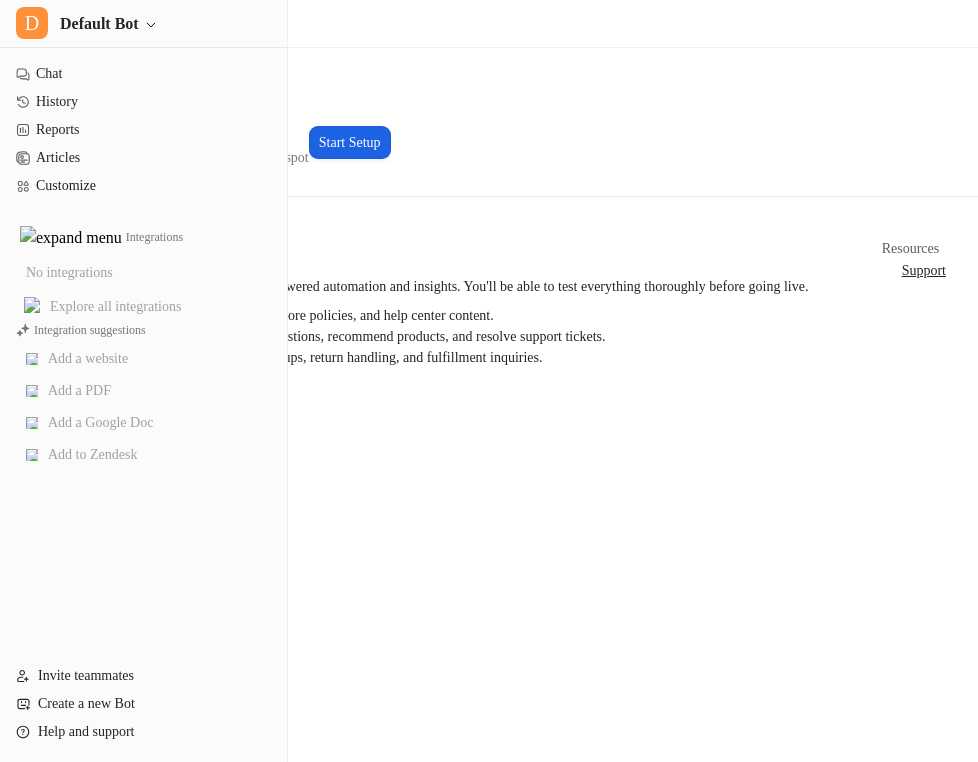 click on "Start Setup" at bounding box center [350, 142] 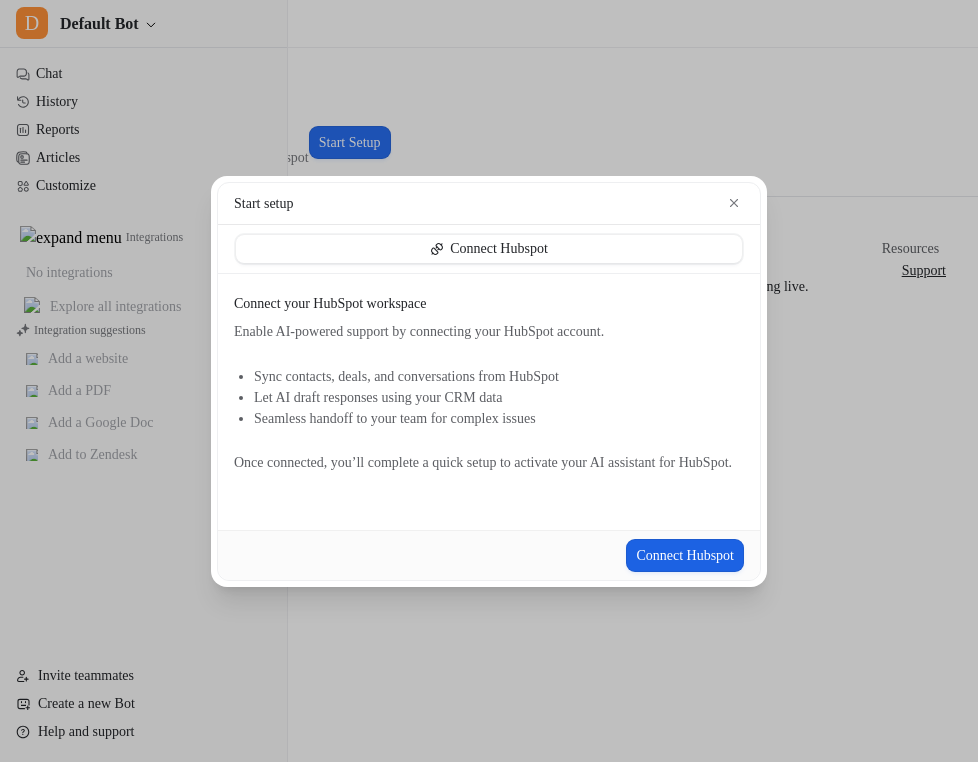 click on "Connect Hubspot" at bounding box center (685, 555) 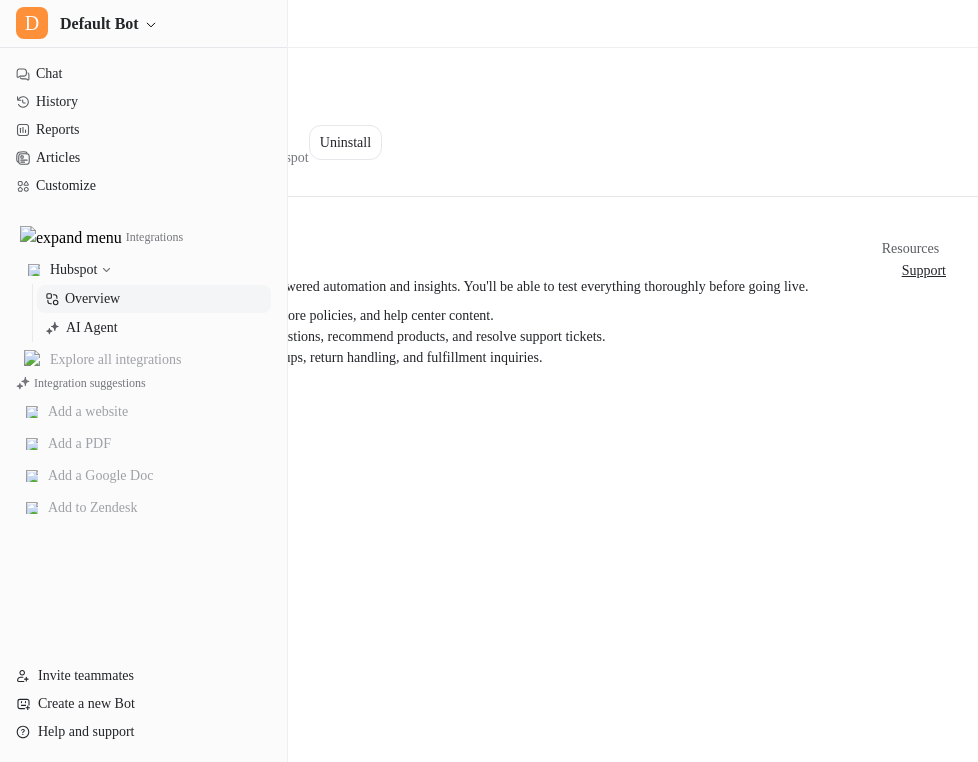 scroll, scrollTop: 0, scrollLeft: 0, axis: both 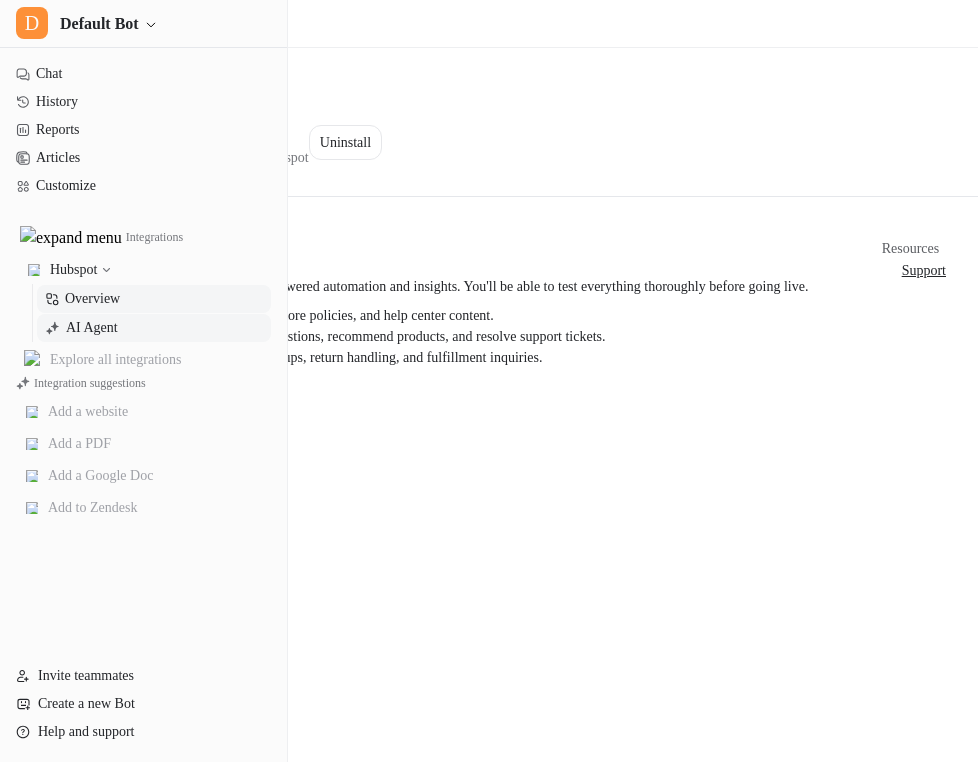click on "AI Agent" at bounding box center (154, 328) 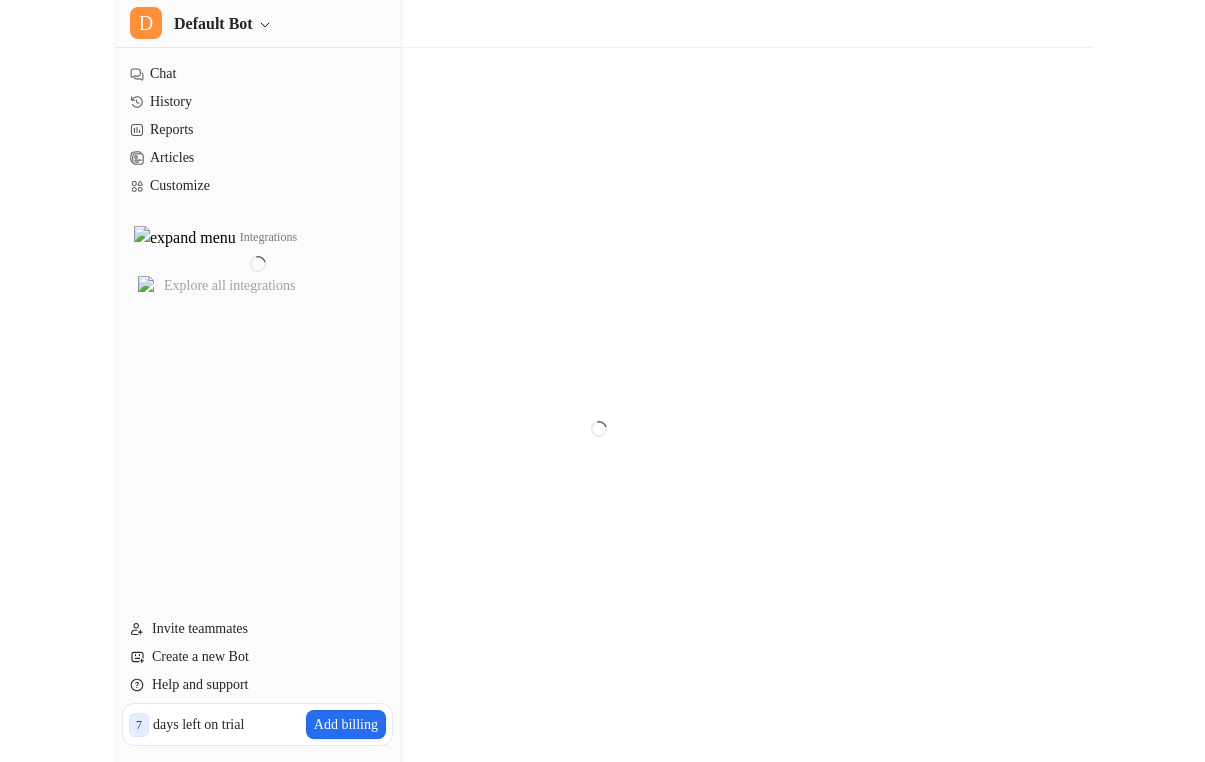 scroll, scrollTop: 0, scrollLeft: 0, axis: both 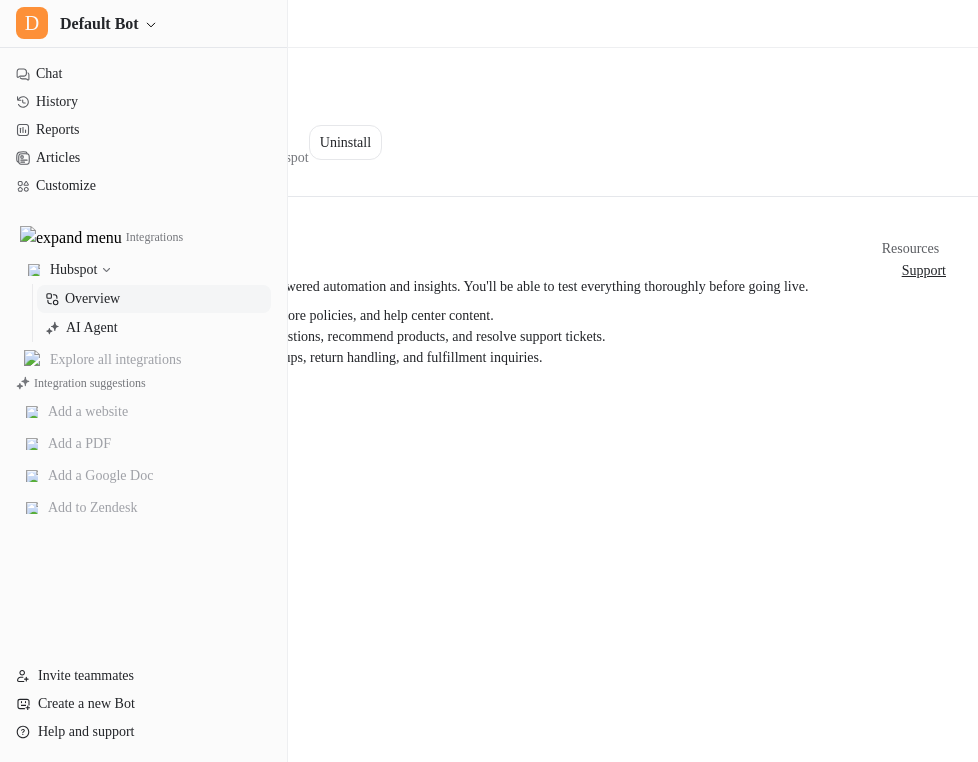 click on "Overview Supercharge your Hubspot with secure AI-powered automation and insights. You'll be able to test everything thoroughly before going live. Train the AI on your product catalog, store policies, and help center content. Automatically respond to customer questions, recommend products, and resolve support tickets. Set up secure AI actions for order lookups, return handling, and fulfillment inquiries." at bounding box center (457, 304) 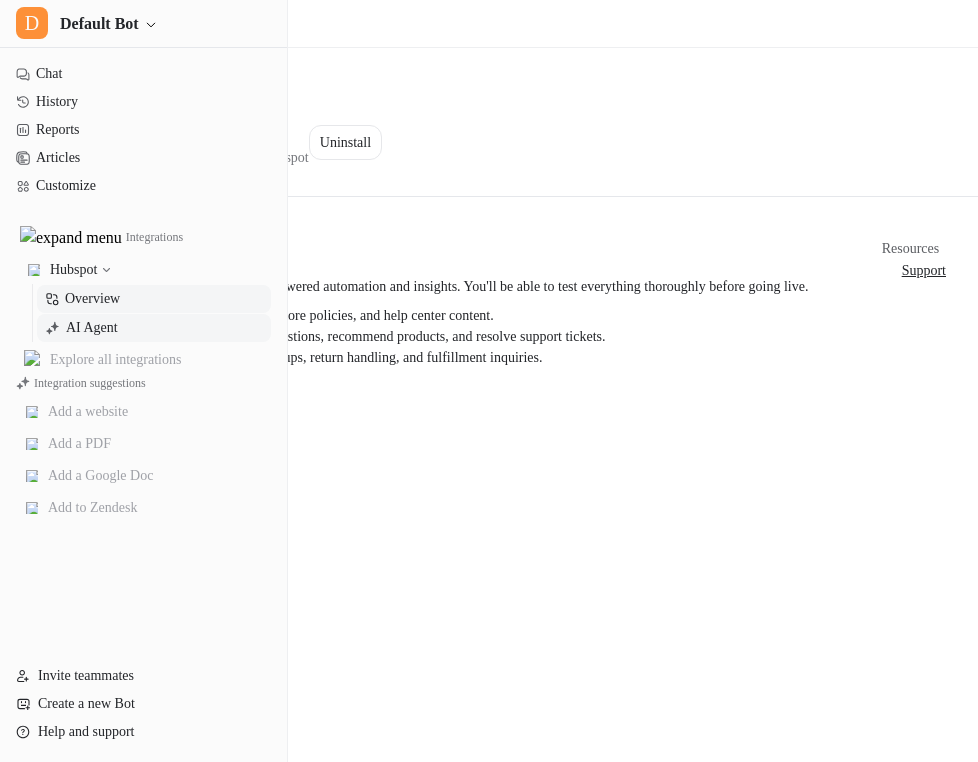 click on "AI Agent" at bounding box center [154, 328] 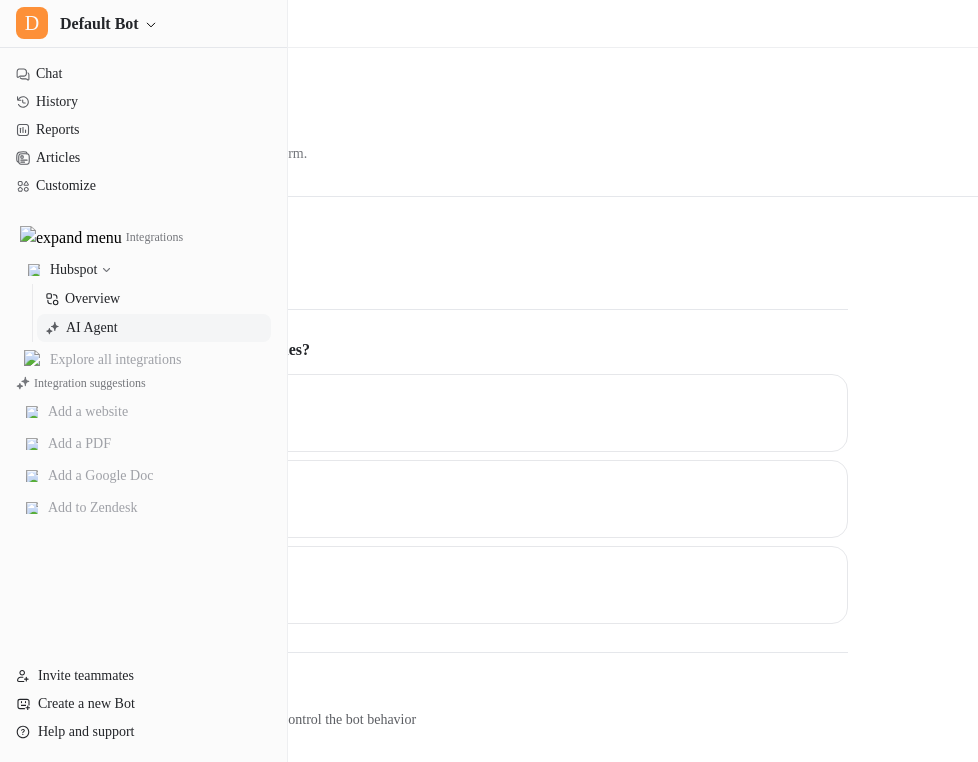 click on "Leave internal notes" at bounding box center (172, 499) 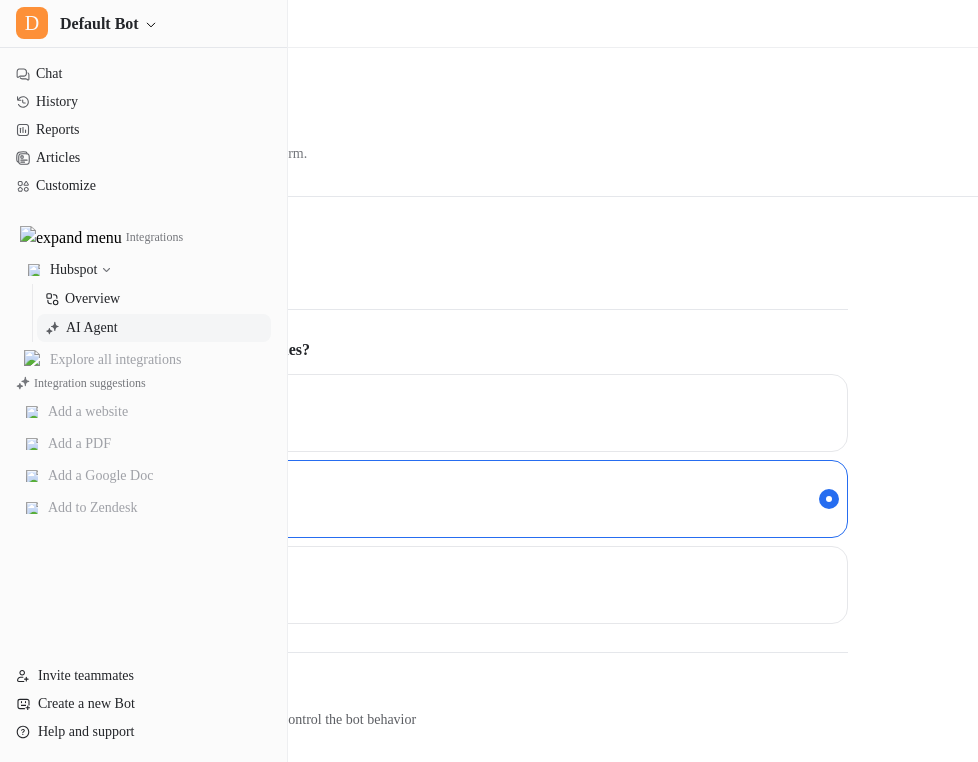 click at bounding box center [42, 271] 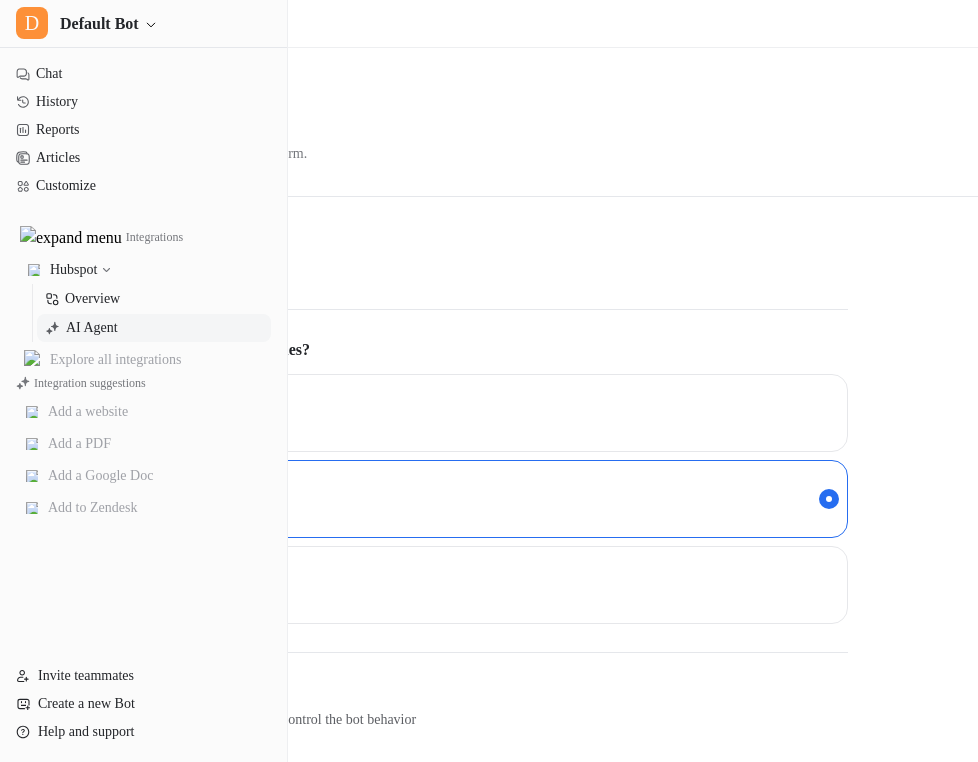 click on "Integrations" at bounding box center (65, 23) 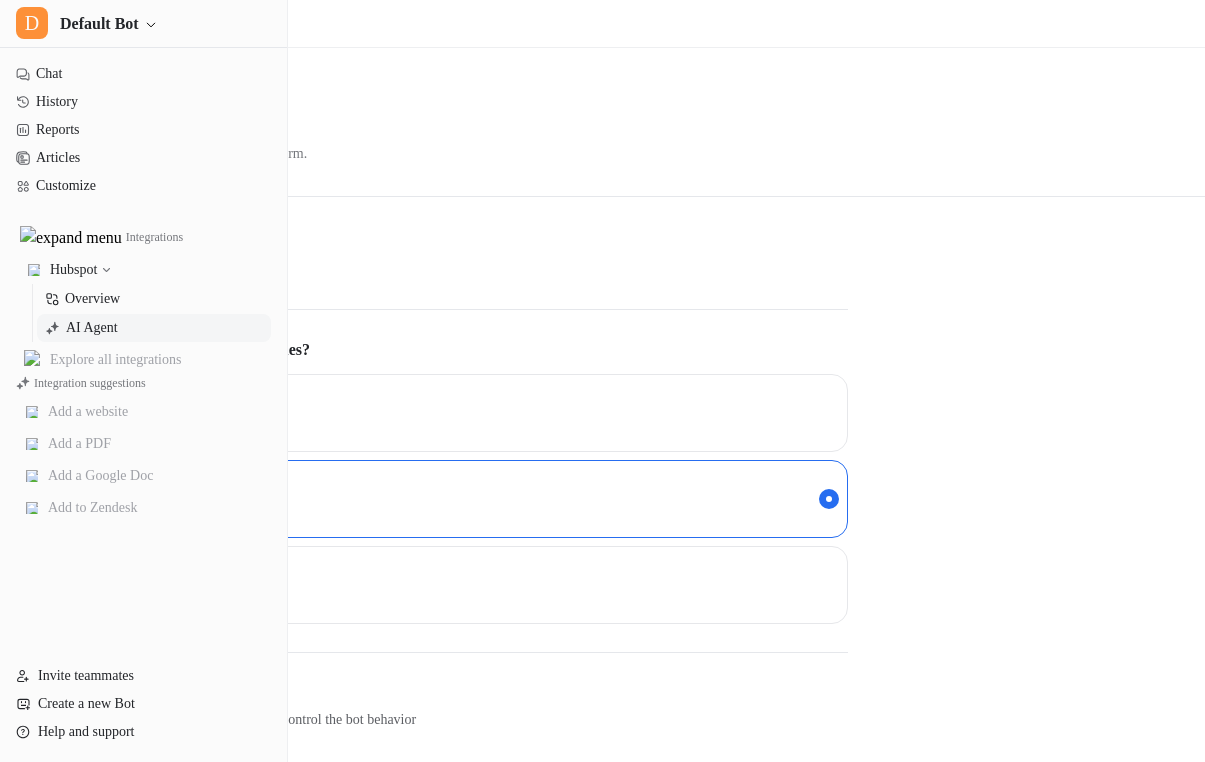 click on "Integrations" at bounding box center (65, 23) 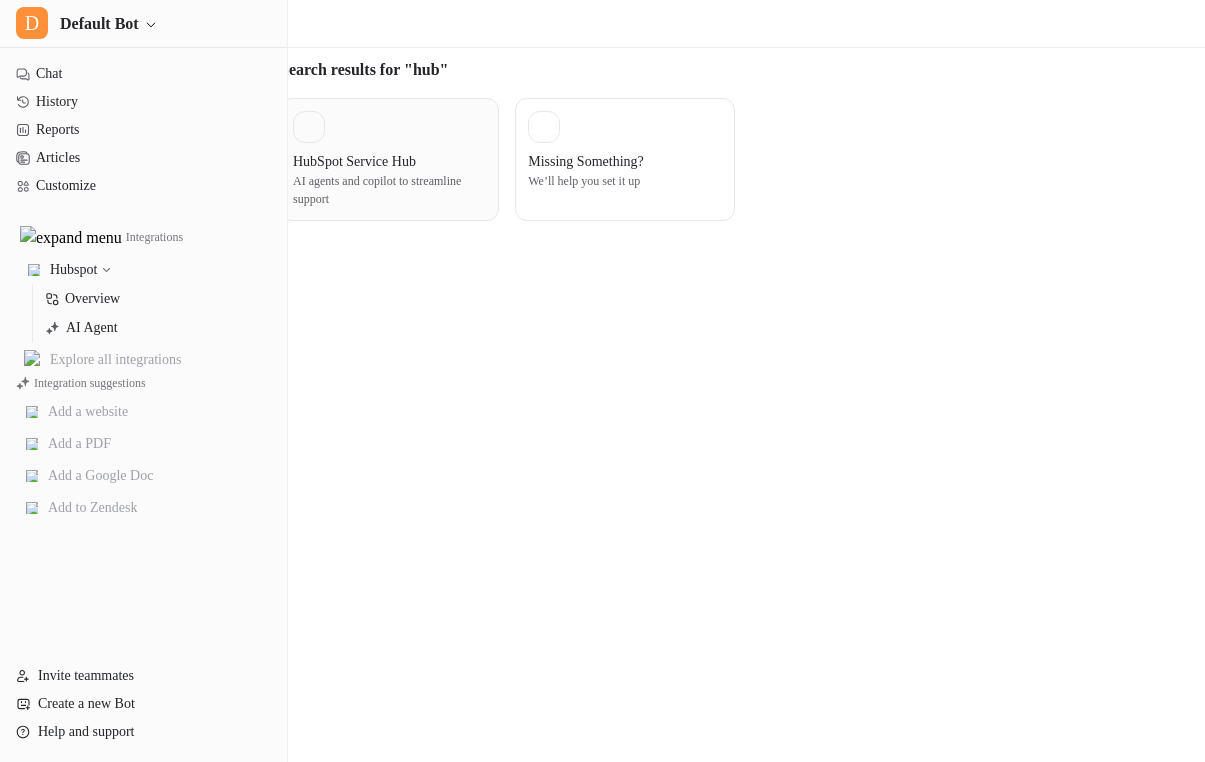 type on "***" 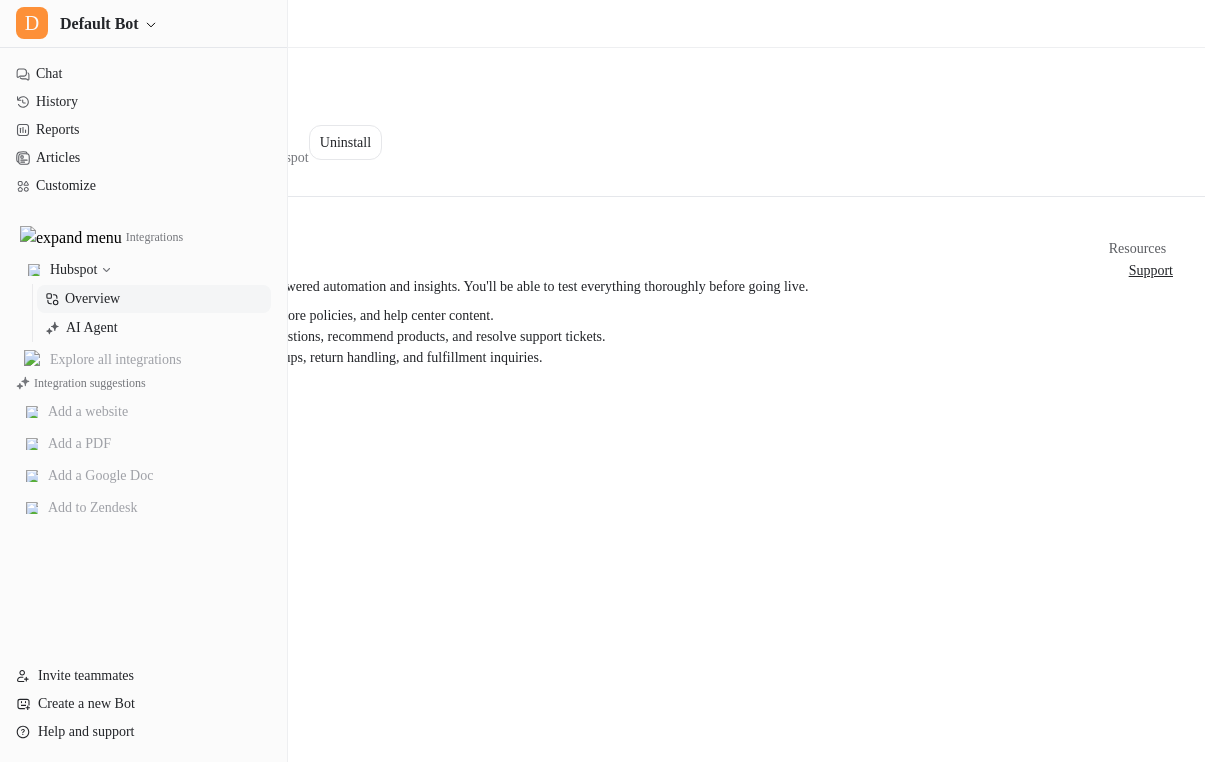 click on "Hubspot Connected AI agents and insights for your Hubspot Uninstall" at bounding box center [598, 142] 